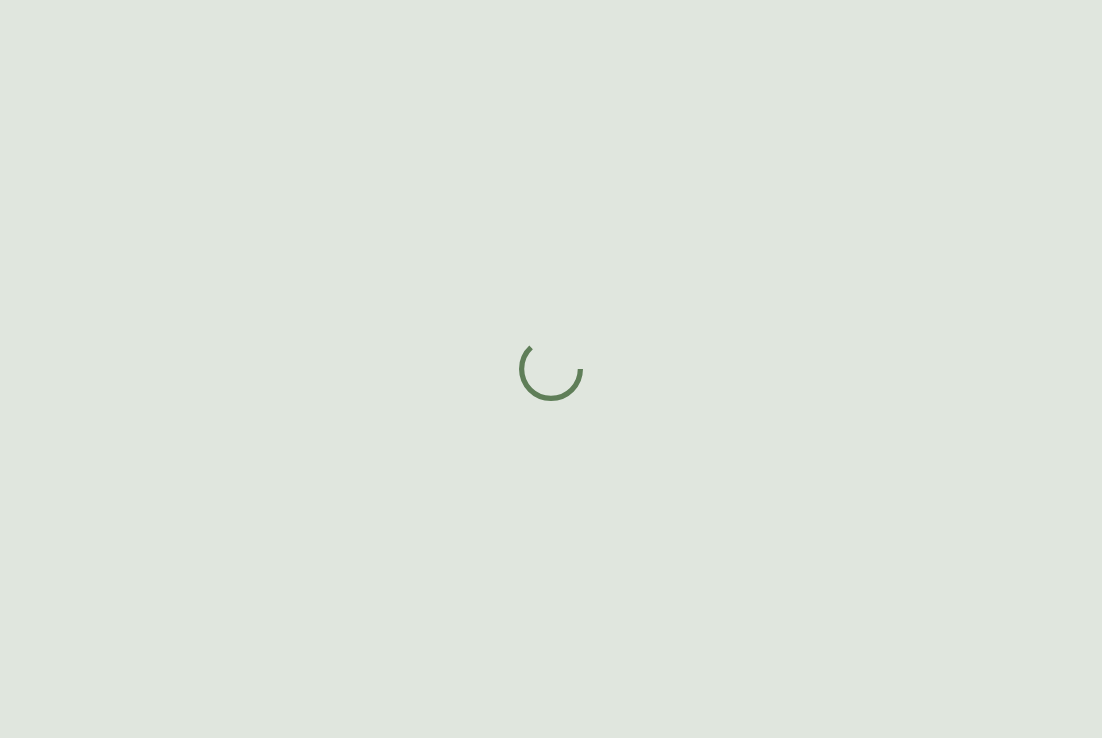 scroll, scrollTop: 0, scrollLeft: 0, axis: both 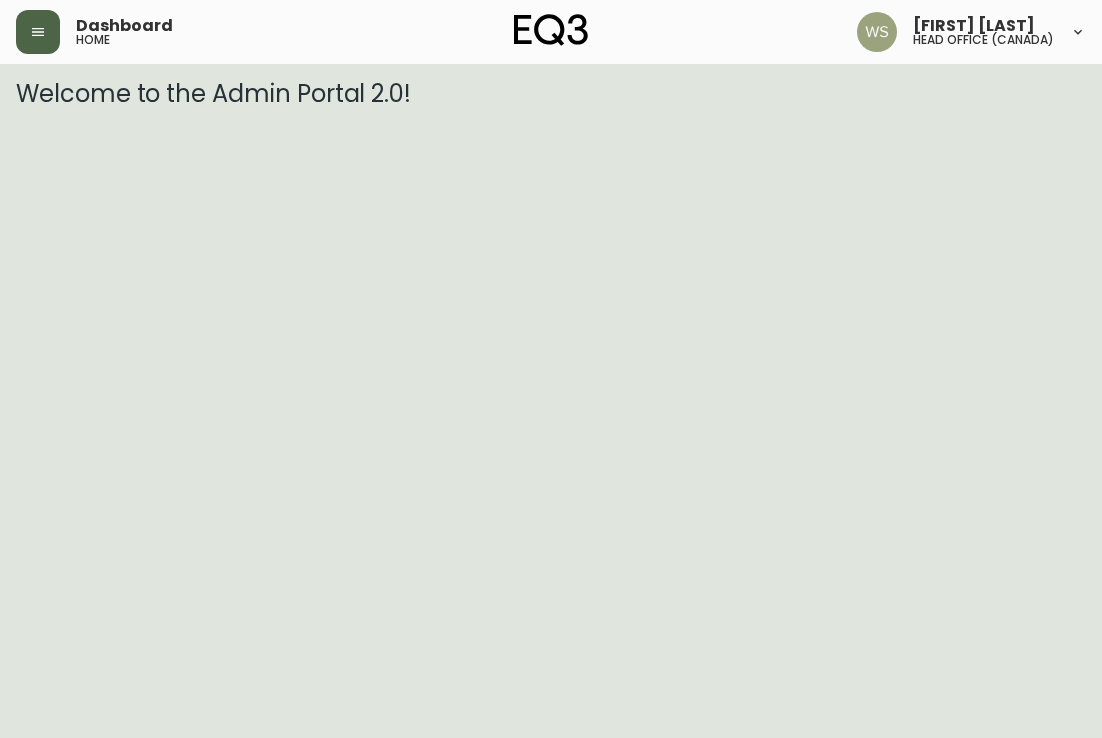 click at bounding box center (38, 32) 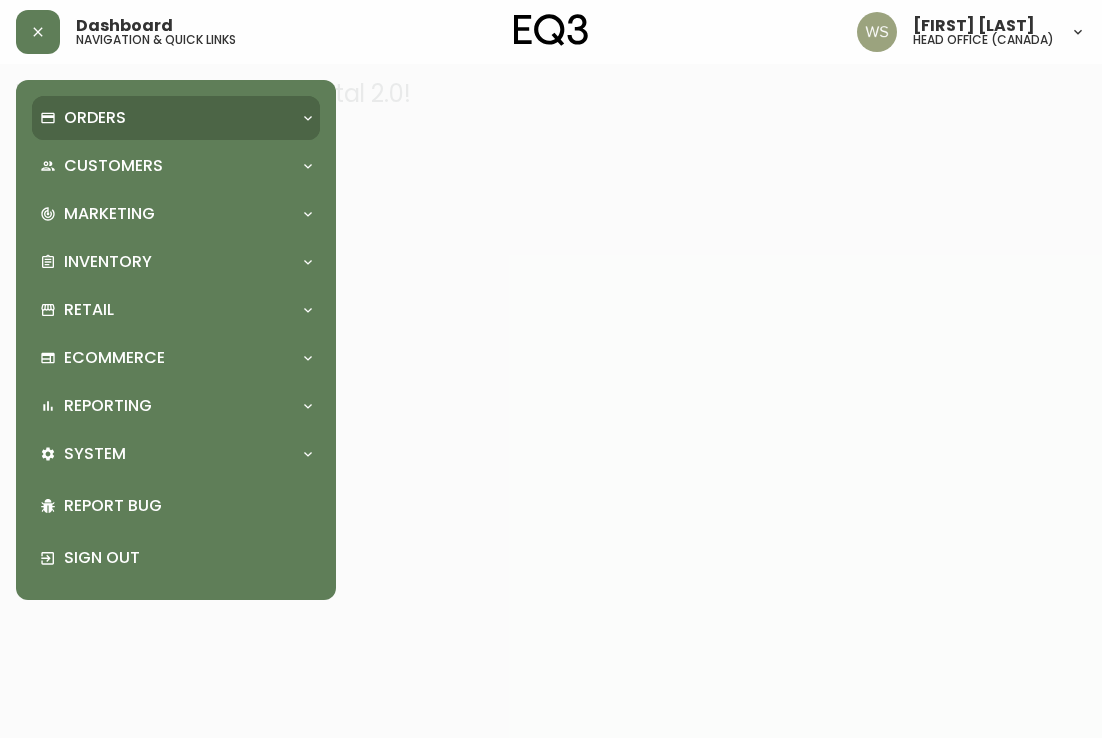 click on "Orders" at bounding box center (95, 118) 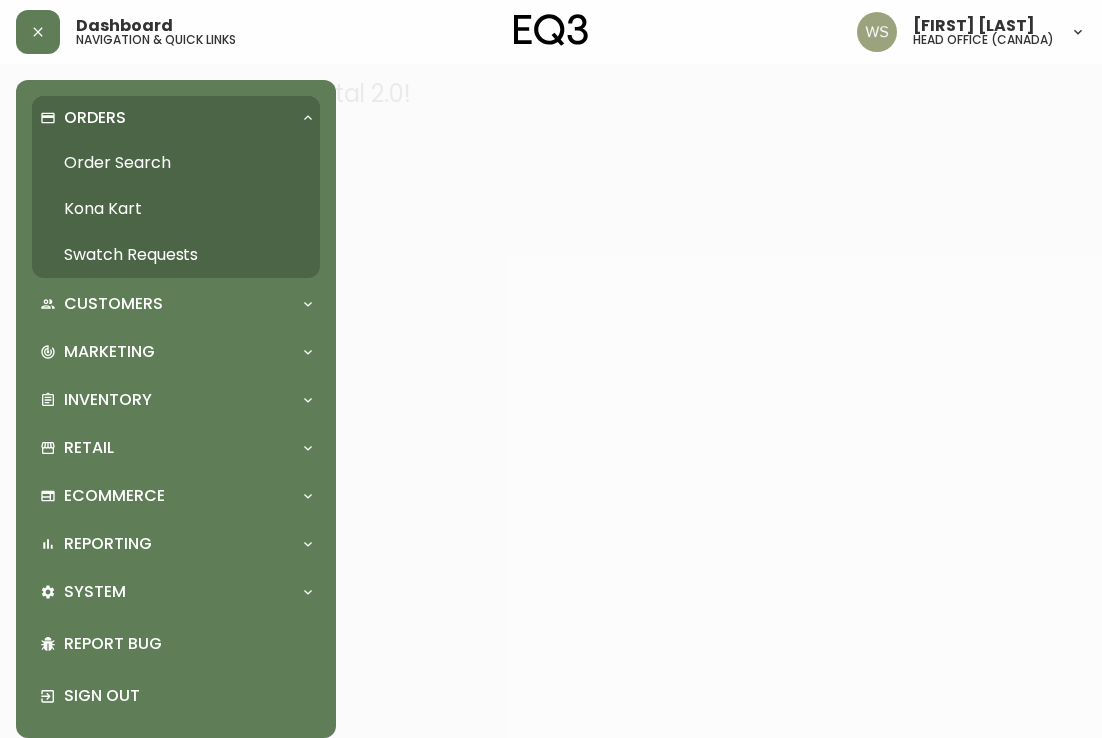 click on "Order Search" at bounding box center [176, 163] 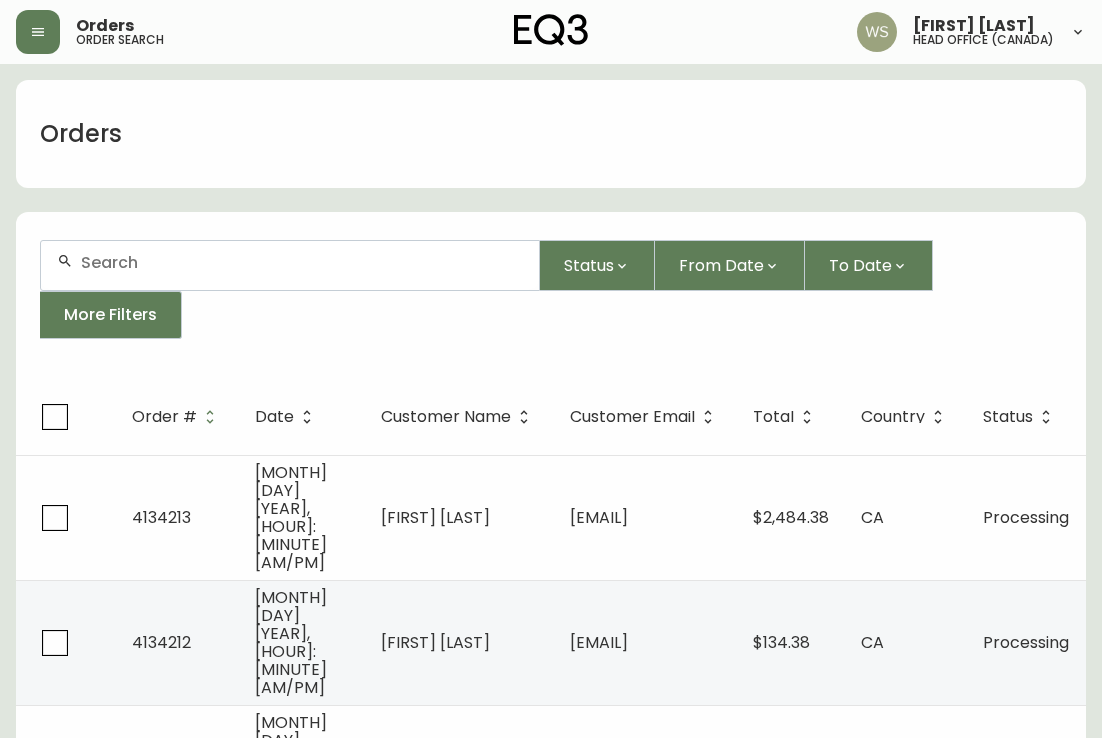click on "Status From Date To Date More Filters" at bounding box center [551, 297] 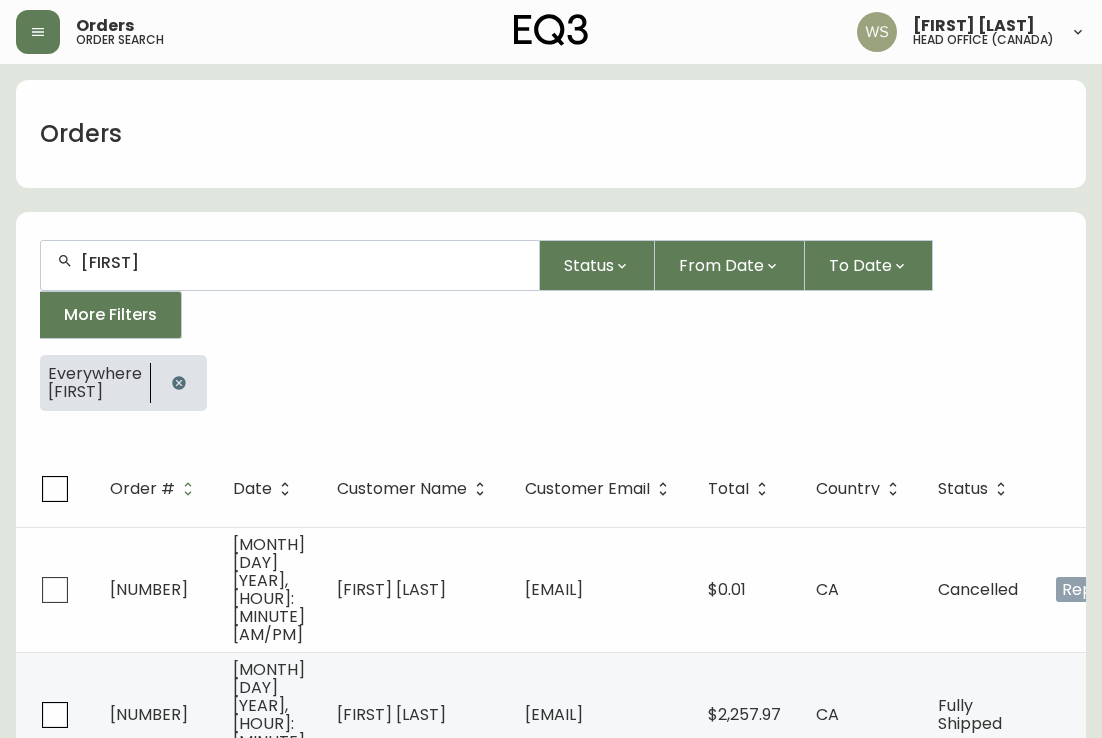 type on "[FIRST]" 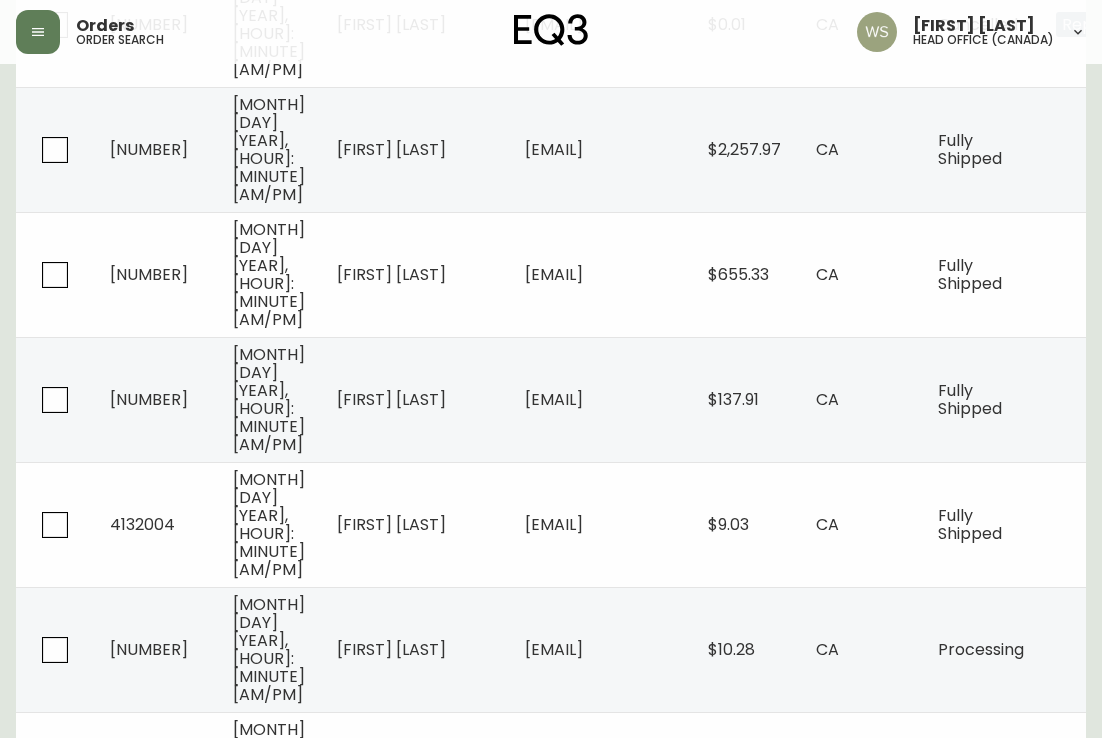scroll, scrollTop: 580, scrollLeft: 0, axis: vertical 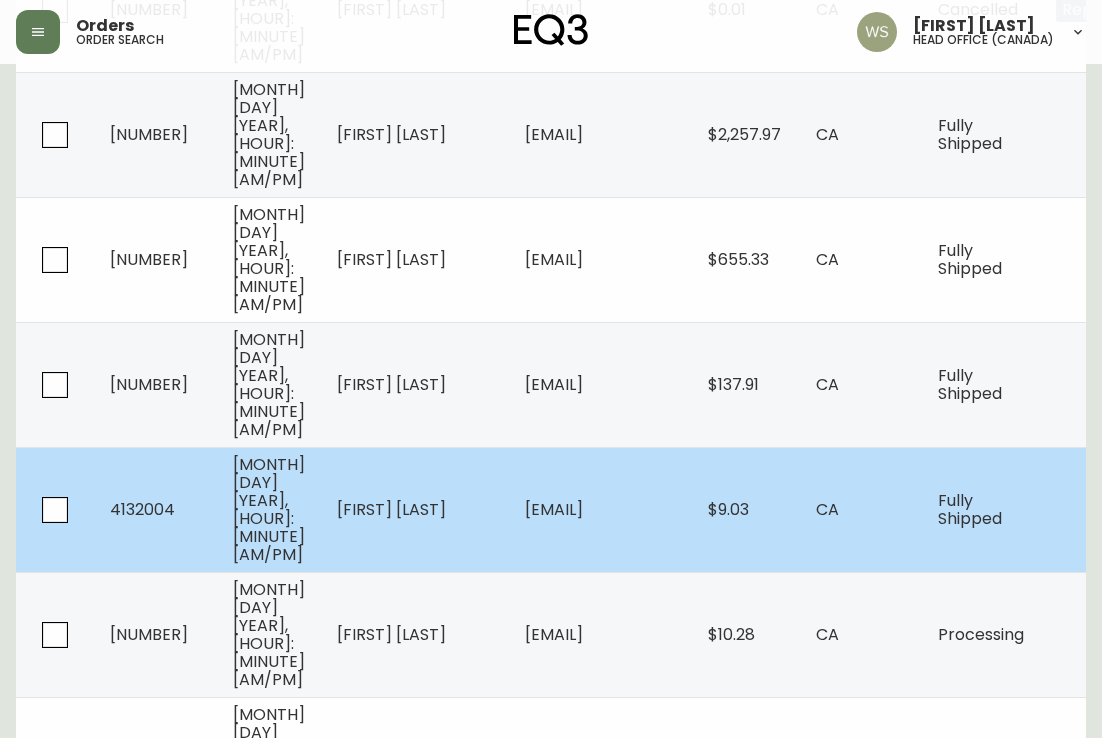 click on "[EMAIL]" at bounding box center (600, 509) 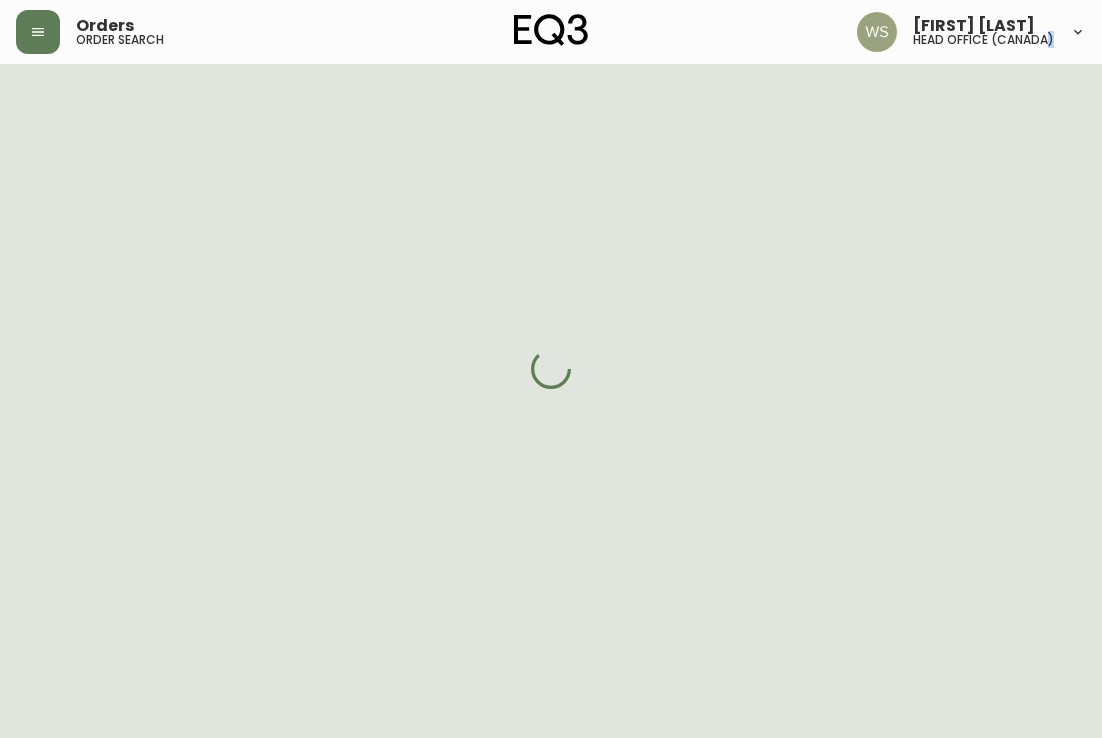 scroll, scrollTop: 0, scrollLeft: 0, axis: both 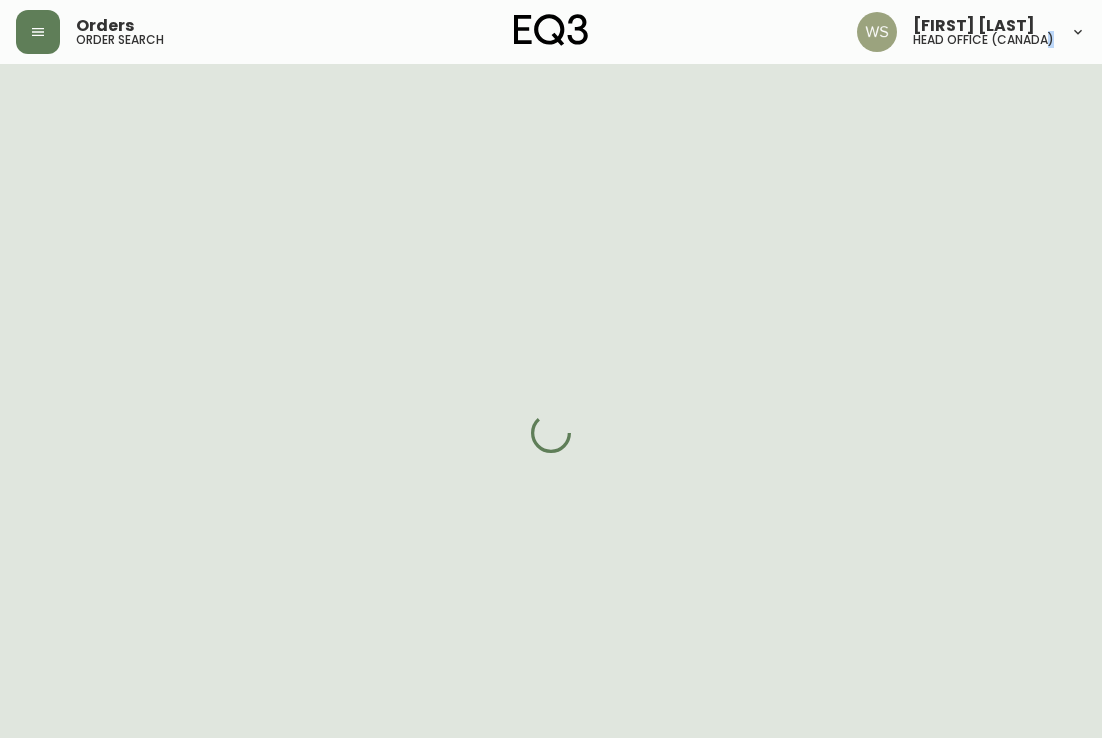 click on "Whitney [LAST]" at bounding box center (551, 40) 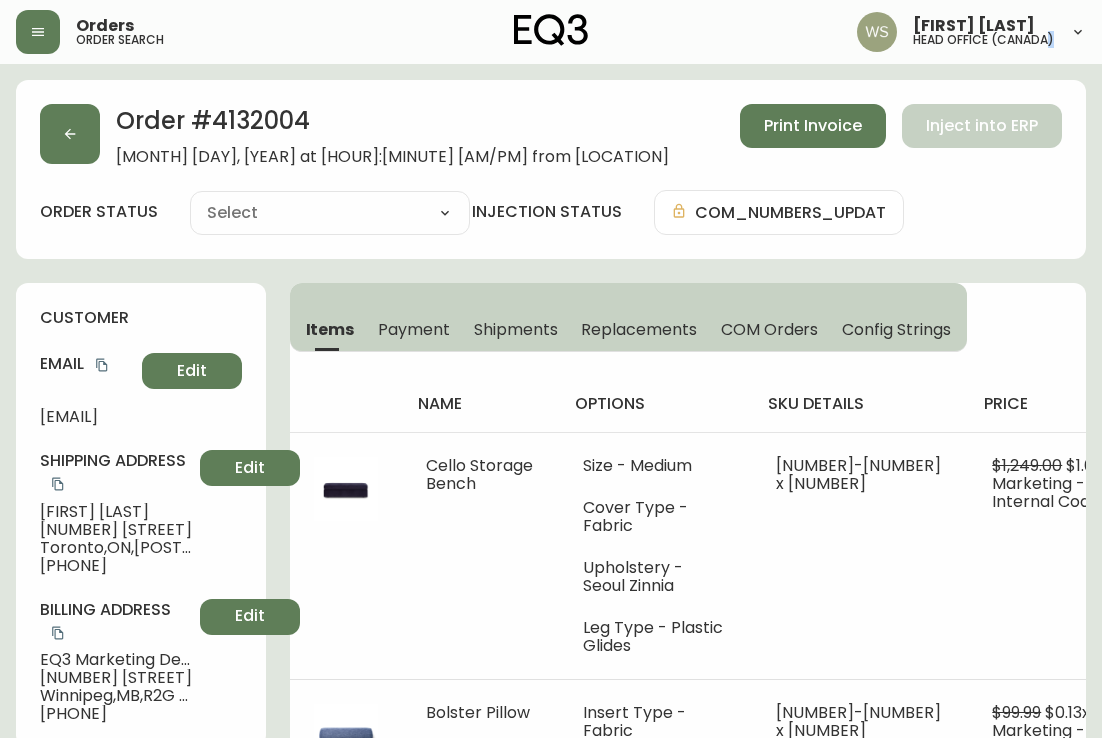 type on "Fully Shipped" 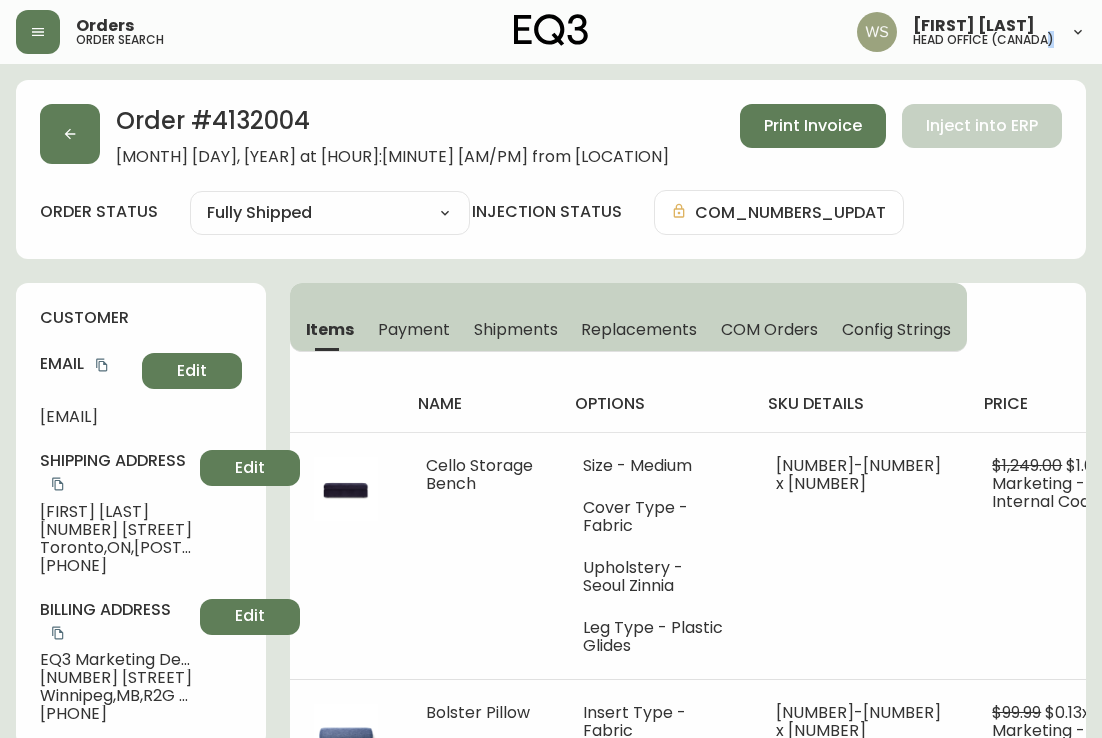 select on "FULLY_SHIPPED" 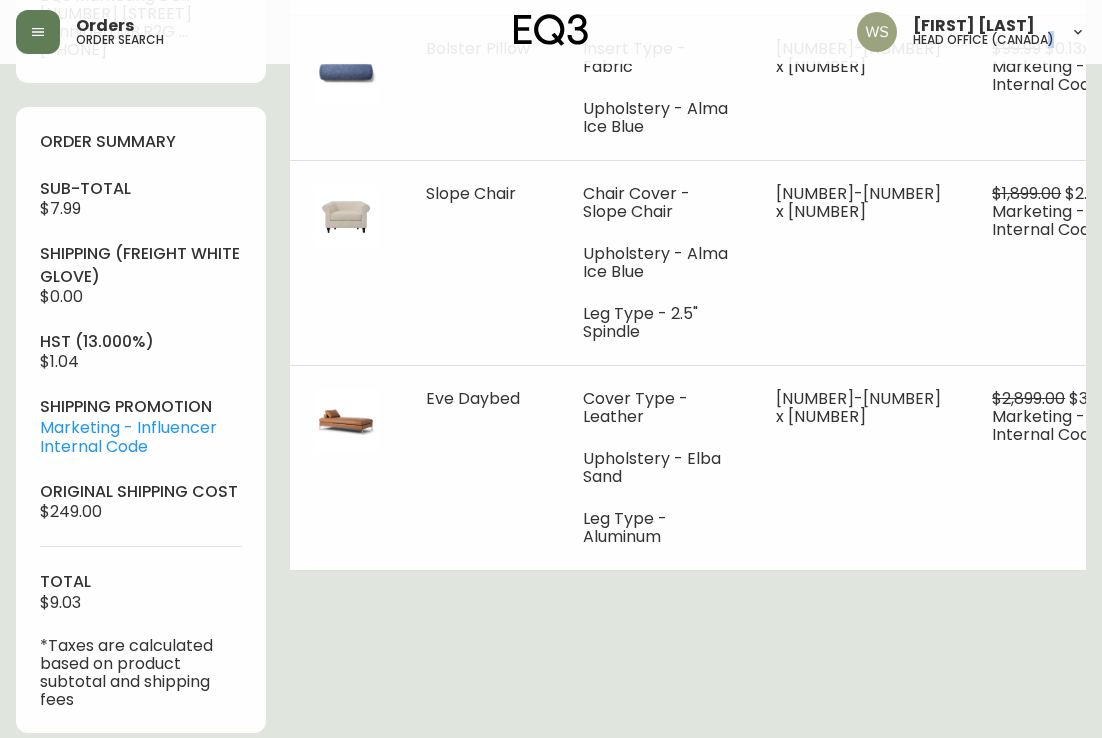 scroll, scrollTop: 755, scrollLeft: 0, axis: vertical 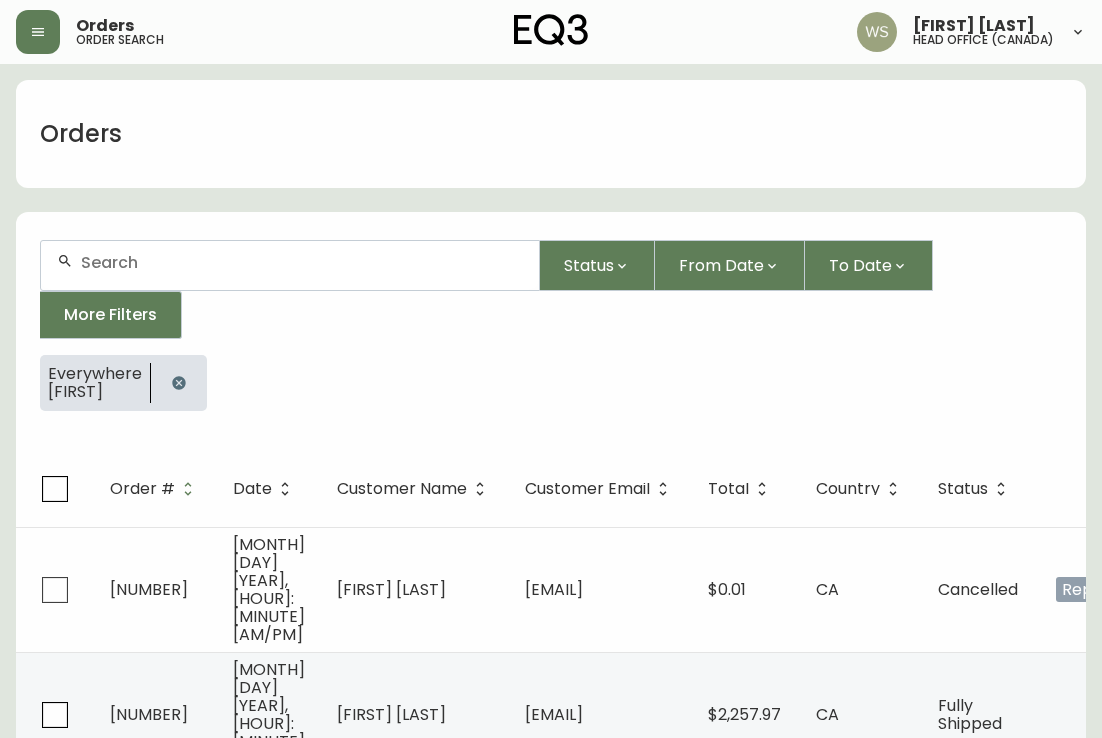 click at bounding box center [302, 262] 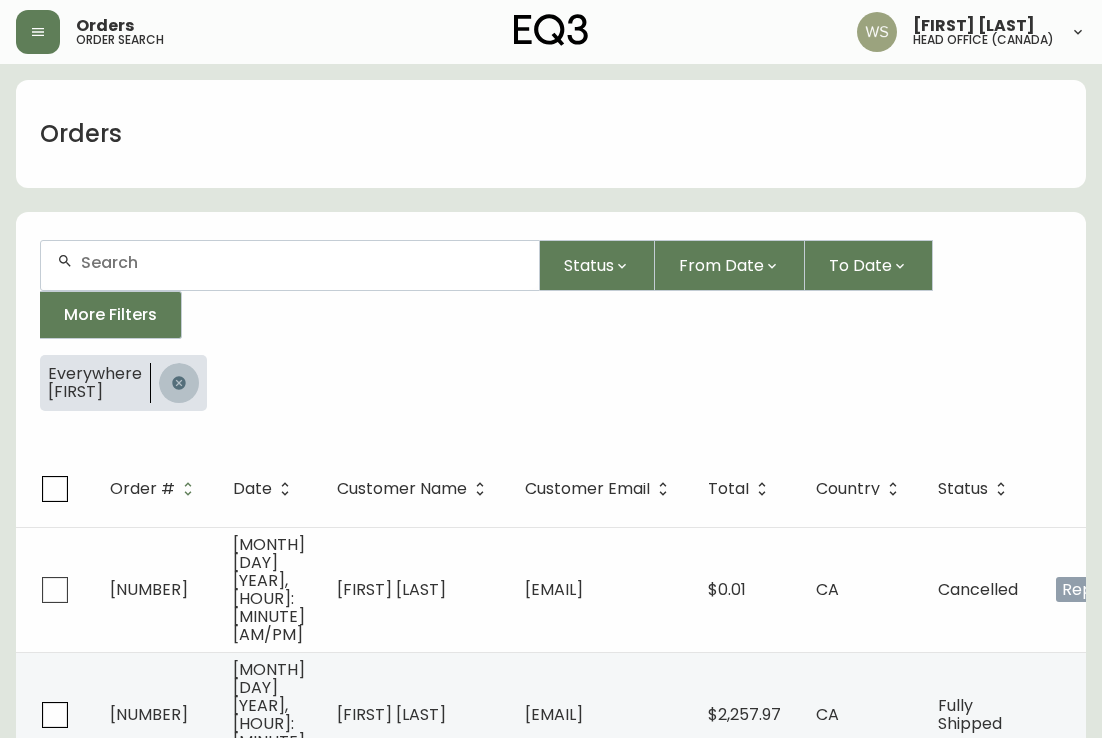 click 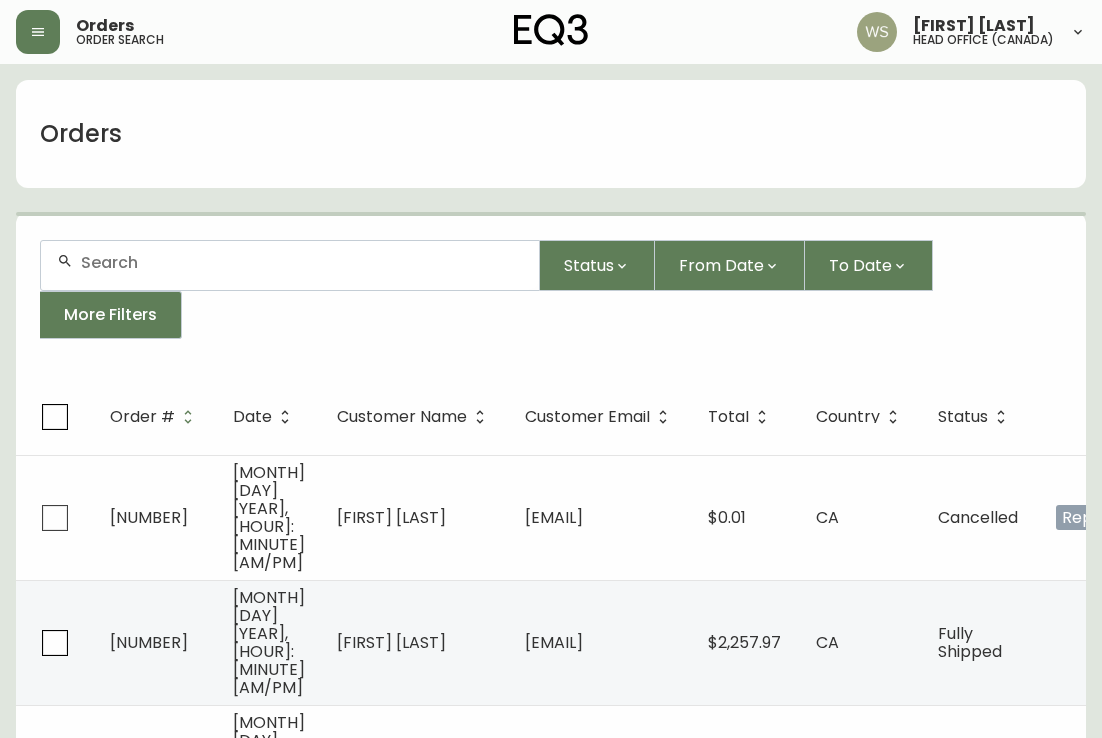 click at bounding box center (302, 262) 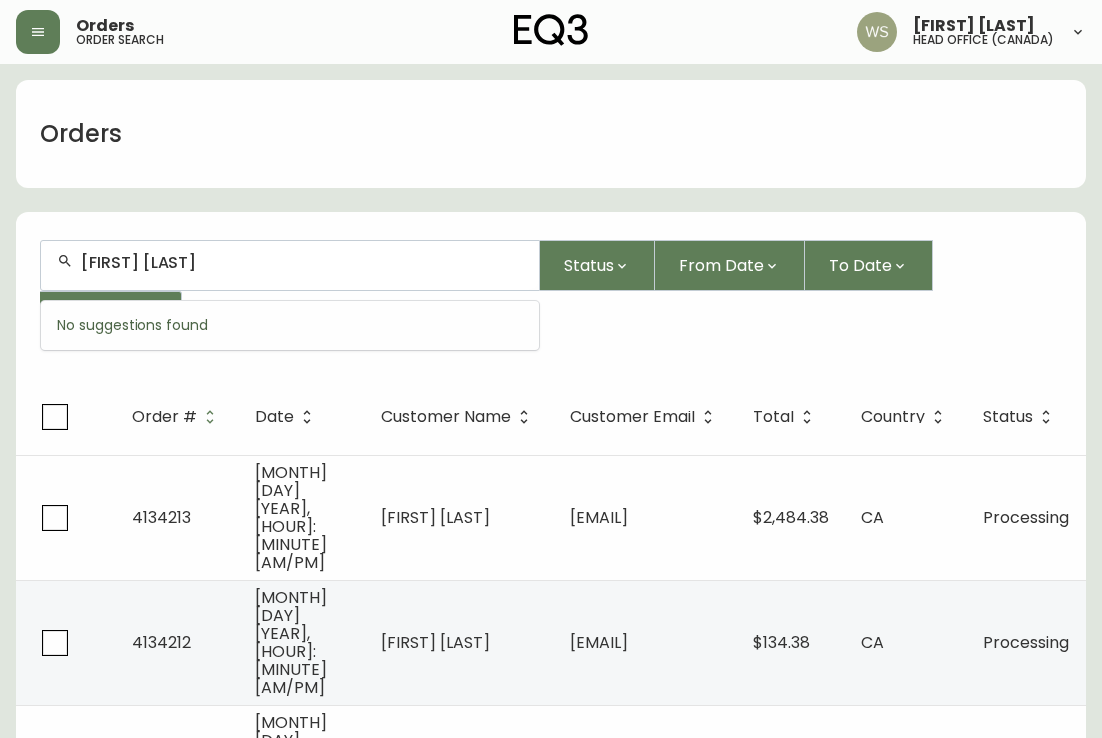type on "[FIRST] [LAST]" 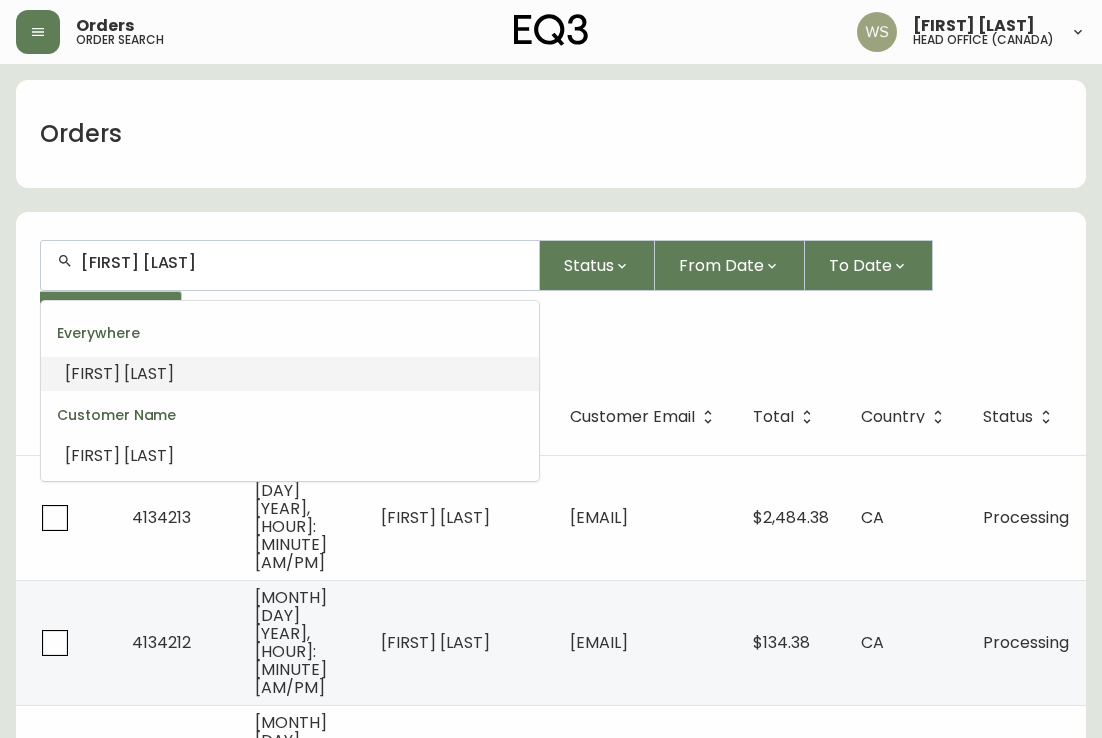 click on "[FIRST]" at bounding box center [92, 373] 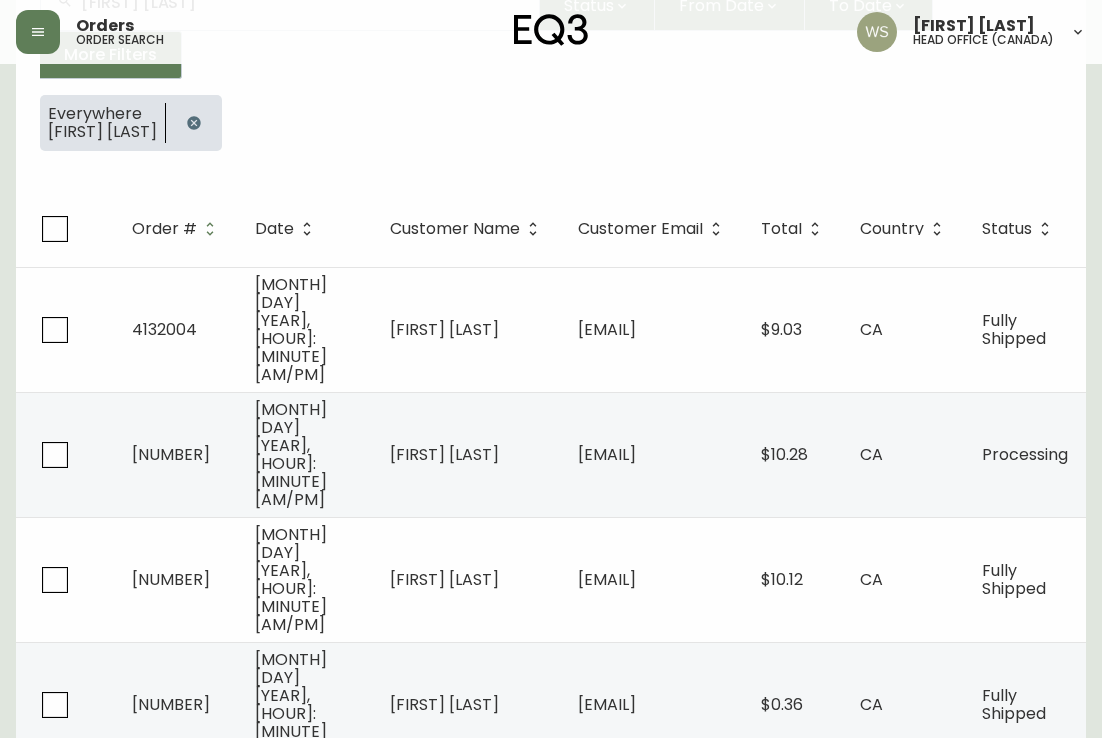 scroll, scrollTop: 269, scrollLeft: 0, axis: vertical 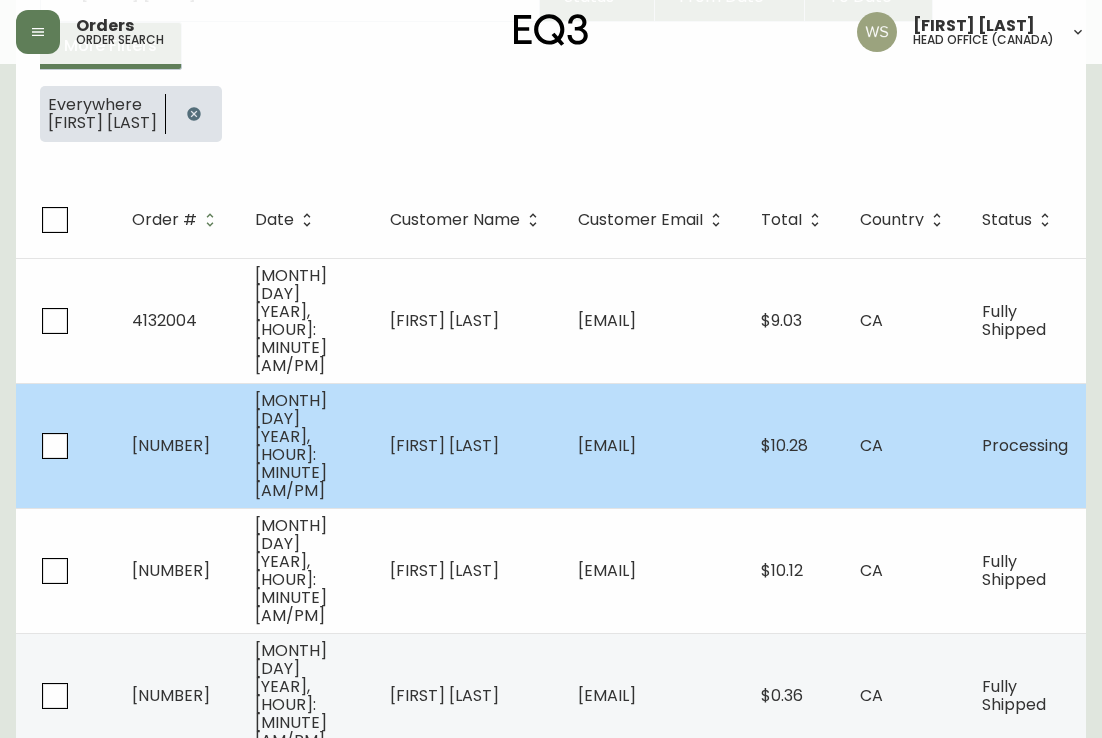 click on "[EMAIL]" at bounding box center [653, 445] 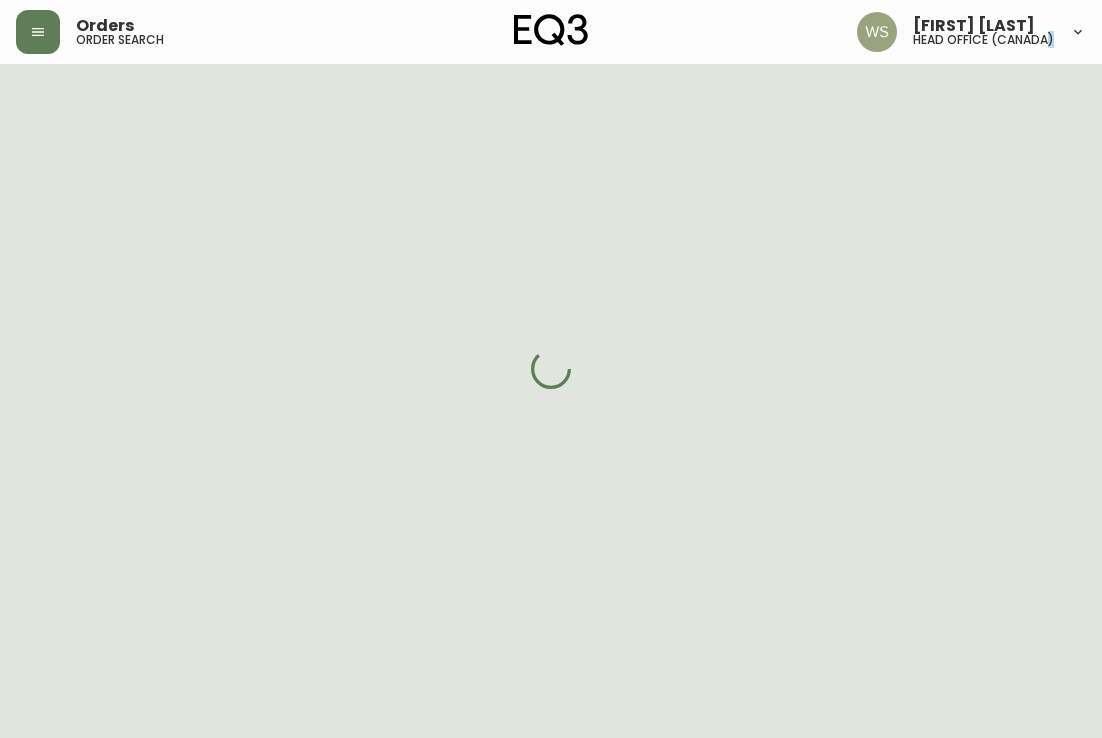 click at bounding box center [551, 369] 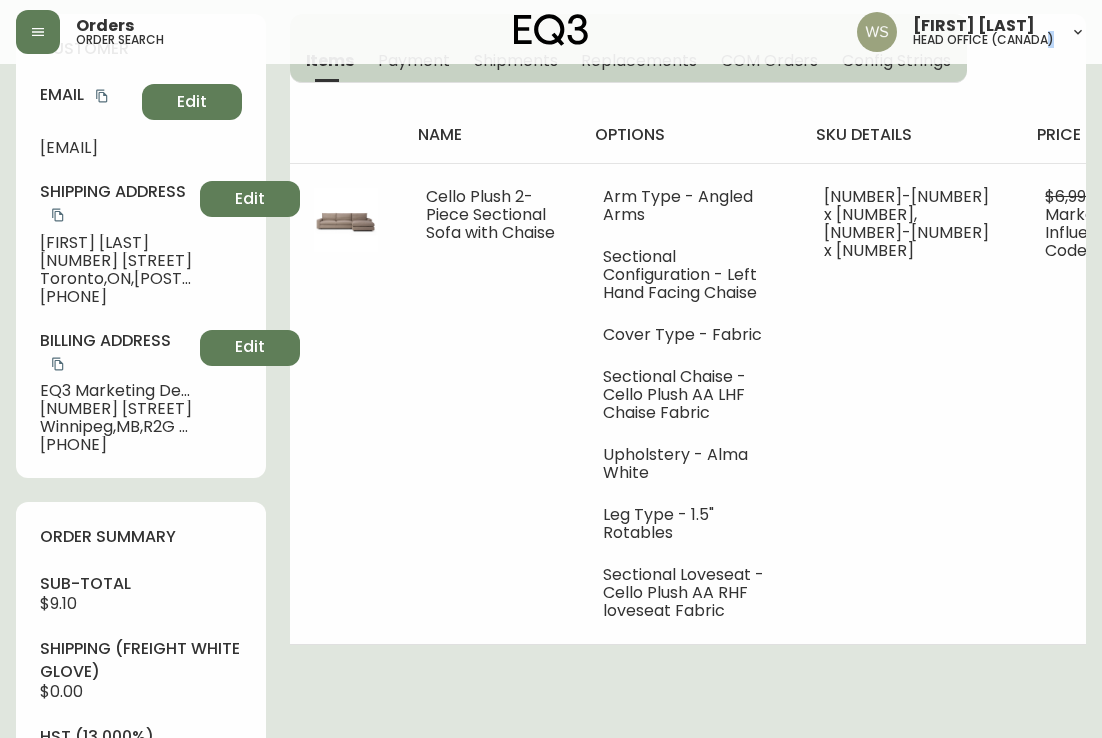 type on "Processing" 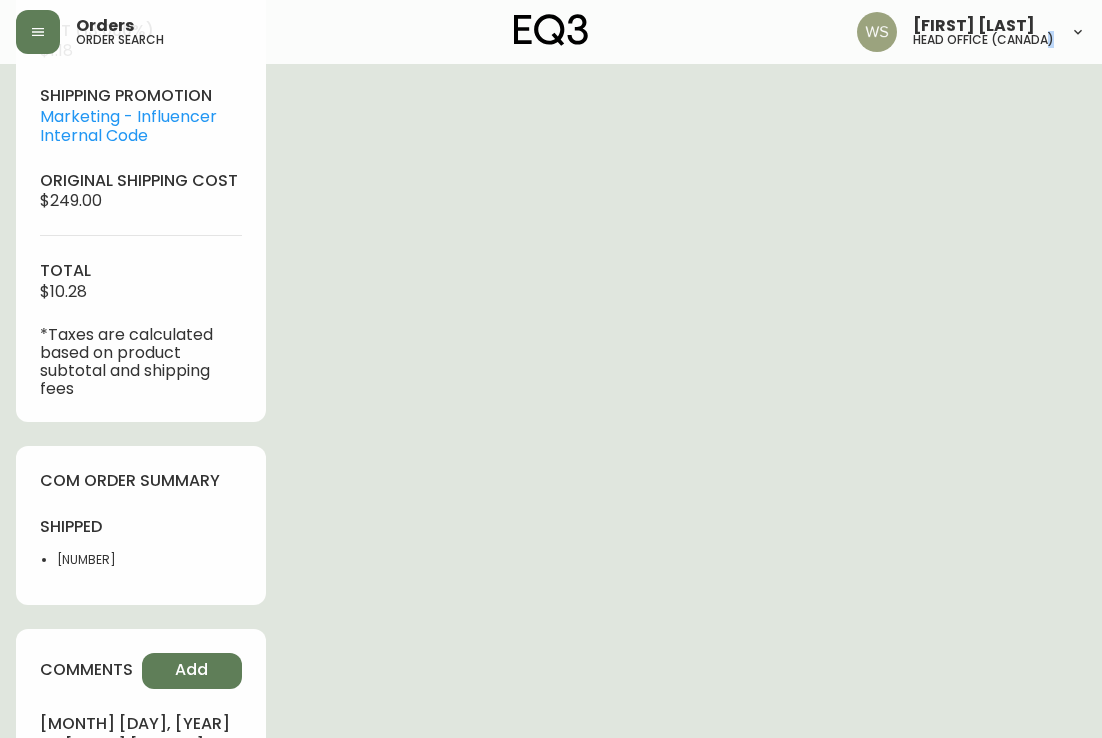 scroll, scrollTop: 977, scrollLeft: 0, axis: vertical 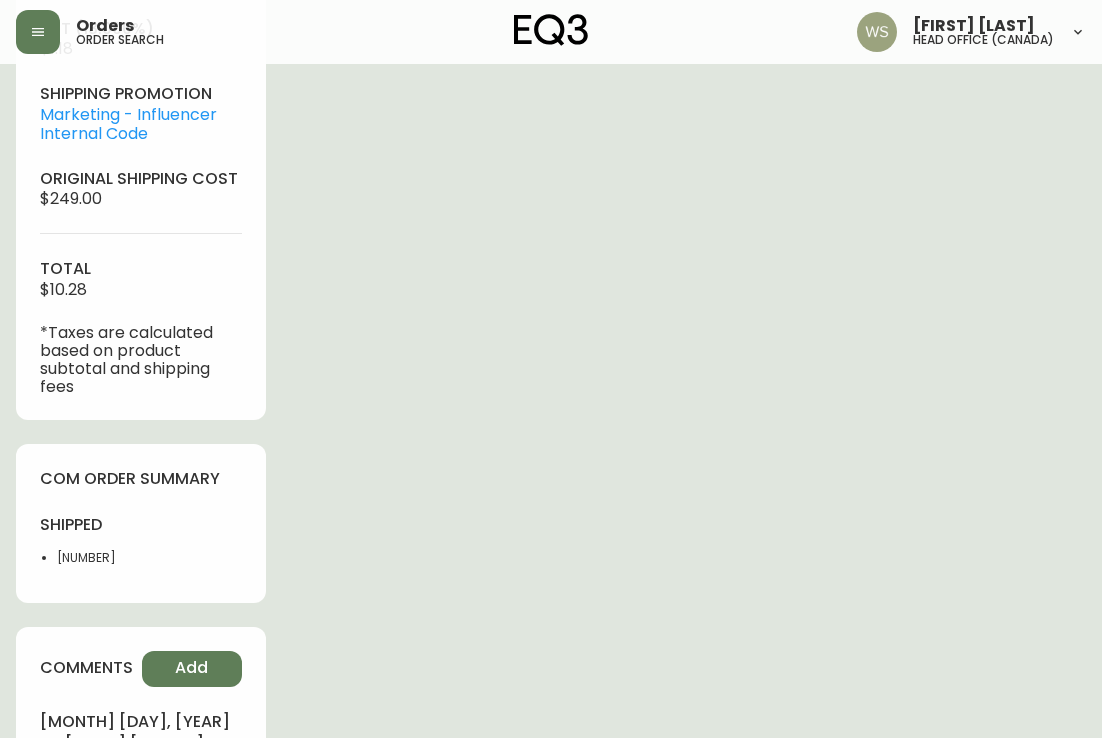 click on "[NUMBER]" at bounding box center (149, 558) 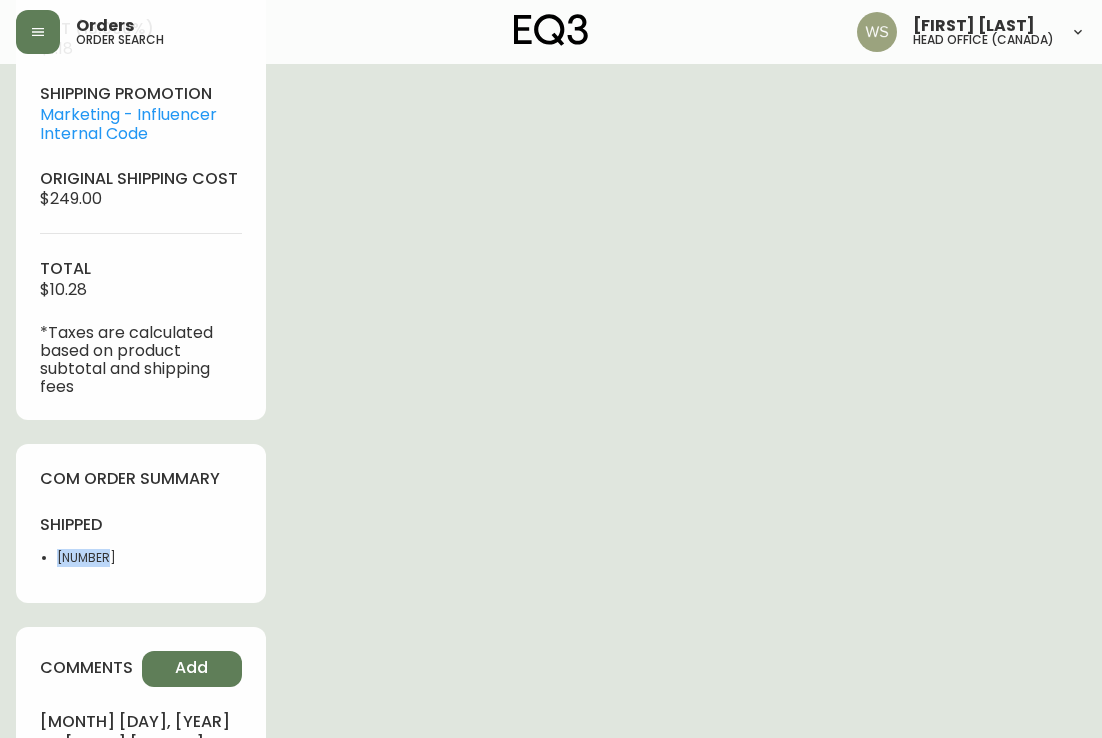 click on "[NUMBER]" at bounding box center [149, 558] 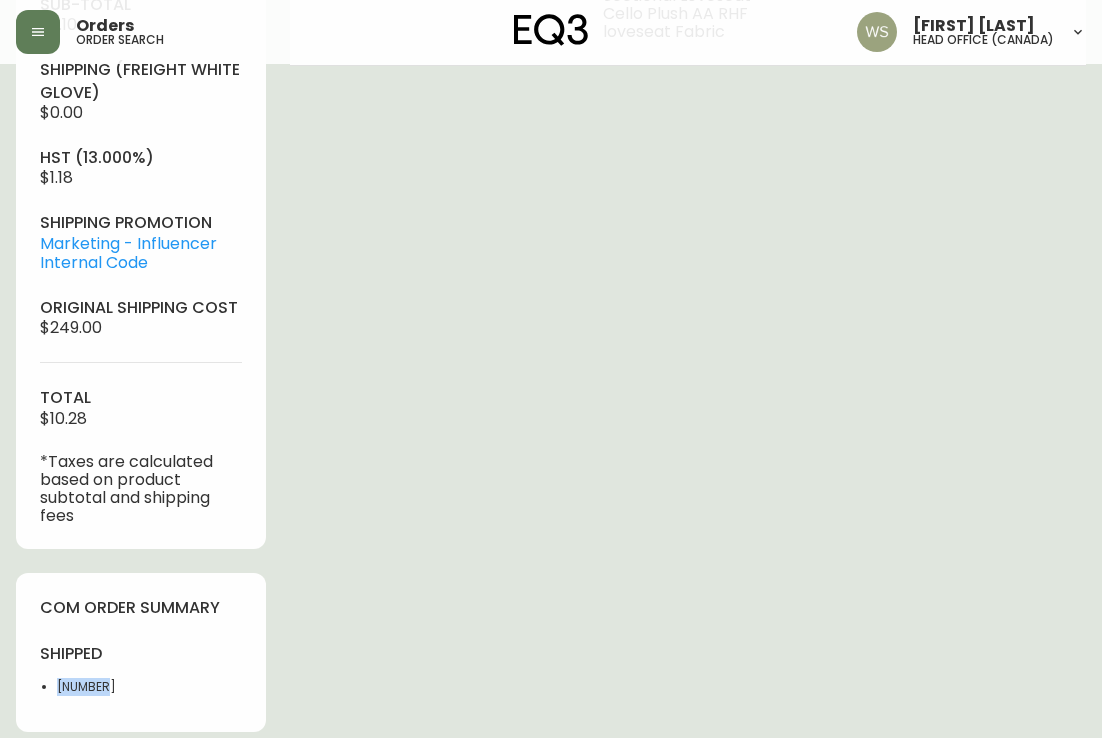 scroll, scrollTop: 871, scrollLeft: 0, axis: vertical 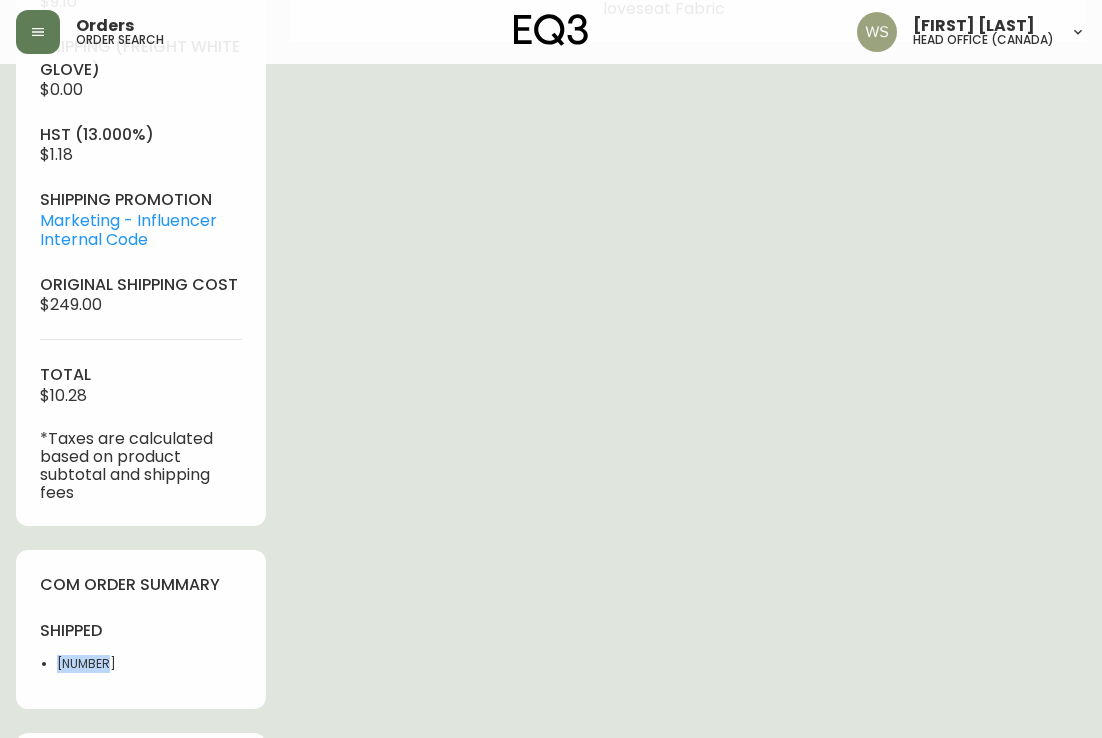 copy on "[NUMBER]" 